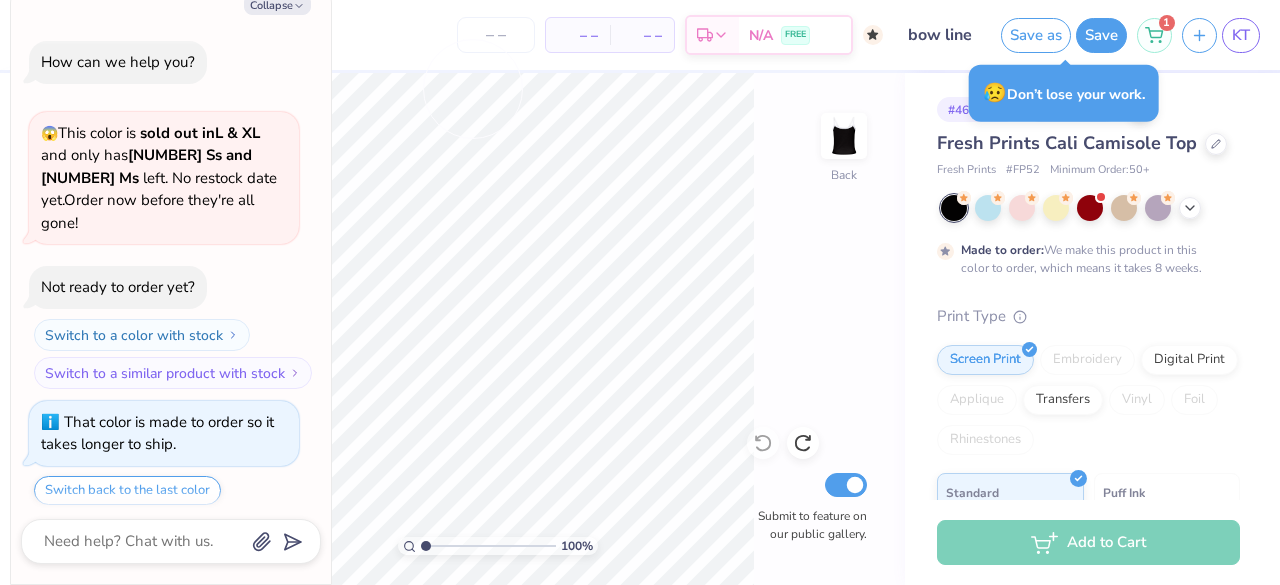scroll, scrollTop: 0, scrollLeft: 0, axis: both 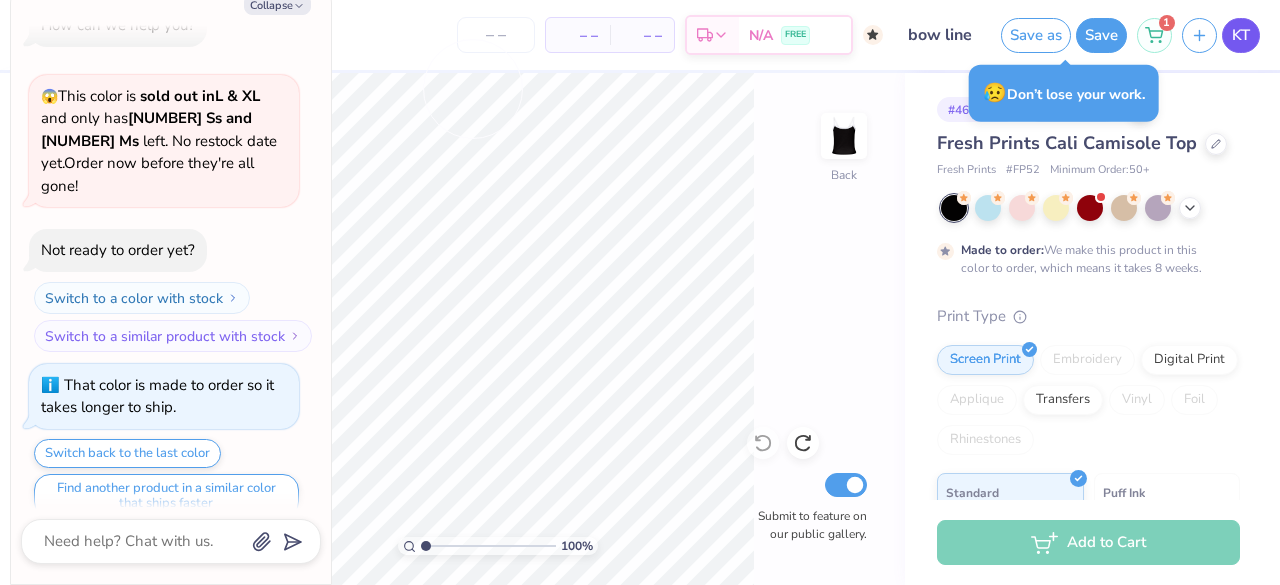 click on "KT" at bounding box center [1241, 35] 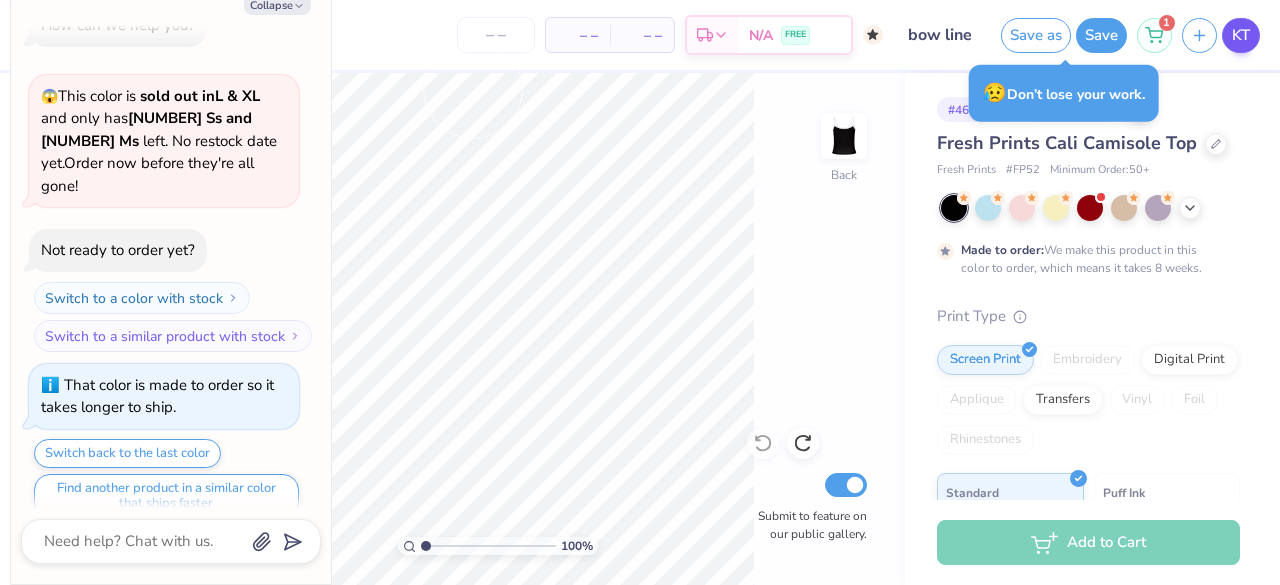 type on "x" 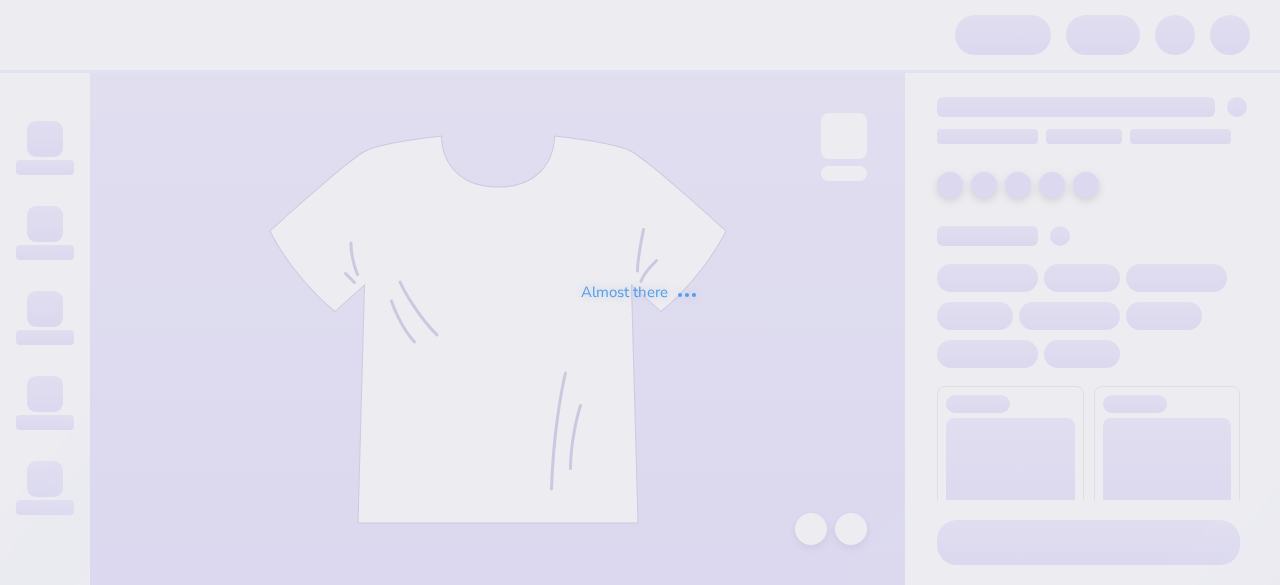 scroll, scrollTop: 0, scrollLeft: 0, axis: both 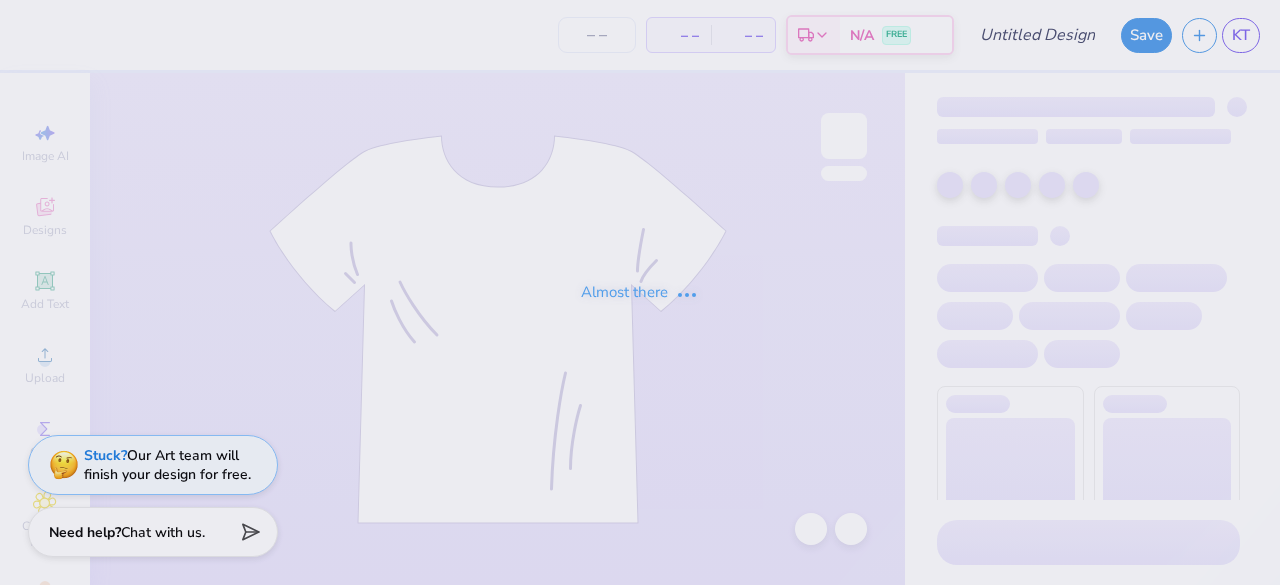 type on "rope gameday" 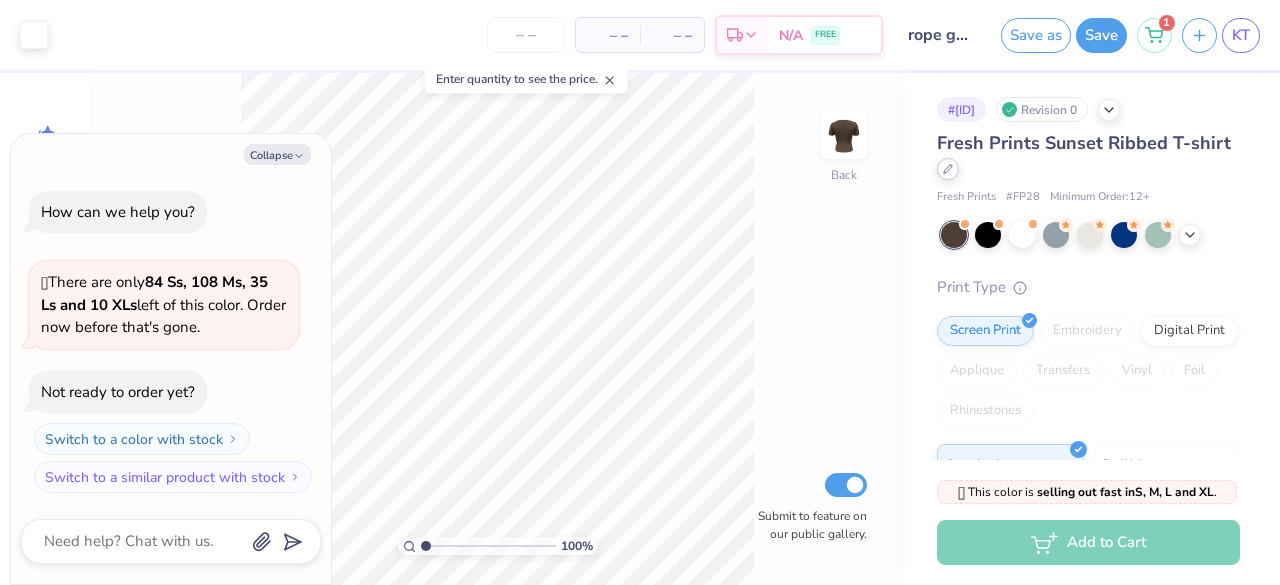 click at bounding box center [948, 169] 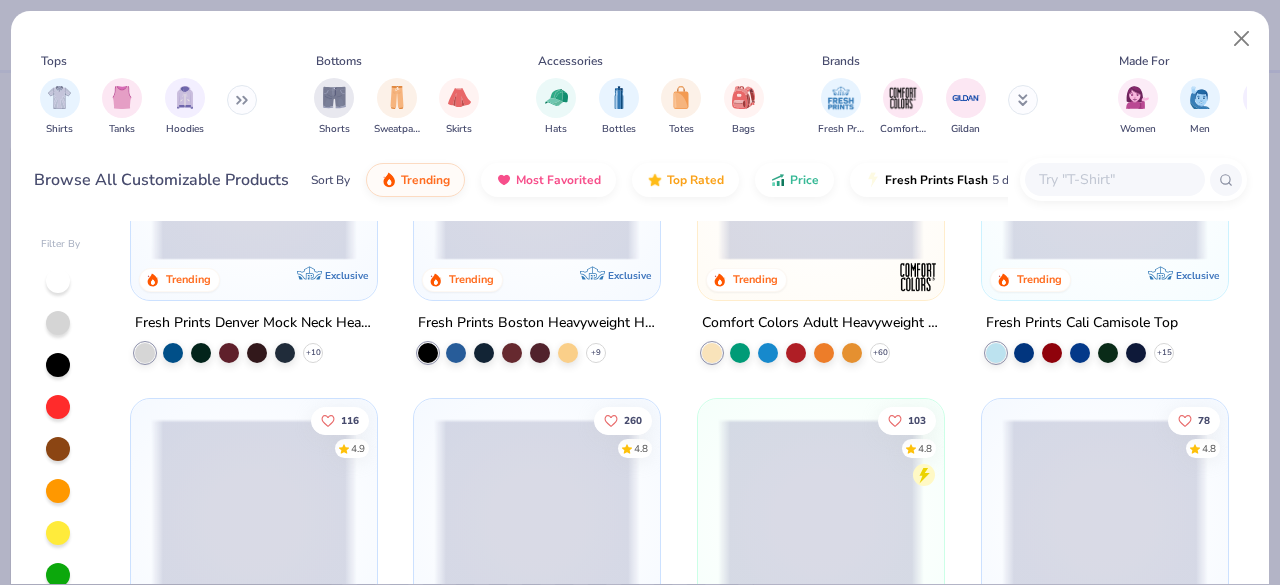 scroll, scrollTop: 177, scrollLeft: 0, axis: vertical 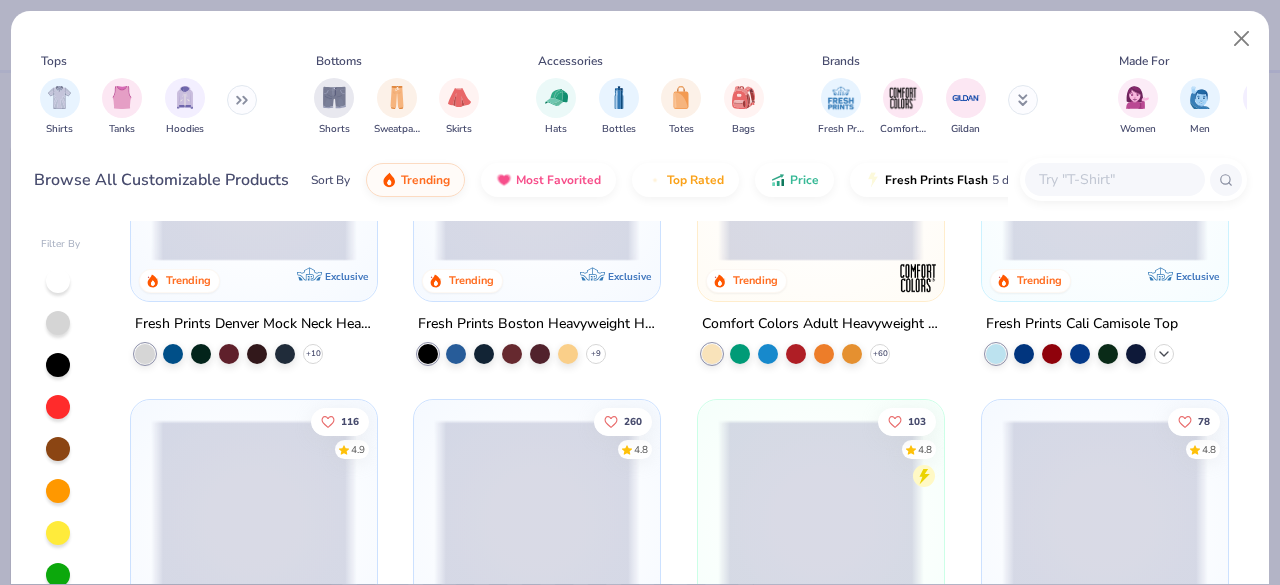 click 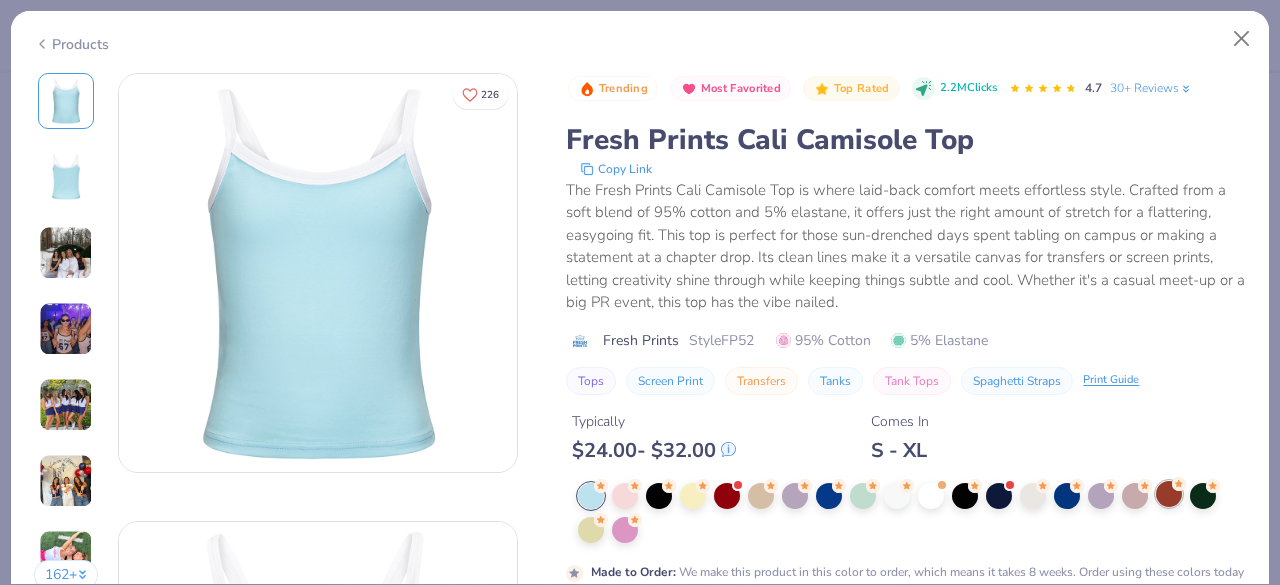 click at bounding box center [1169, 494] 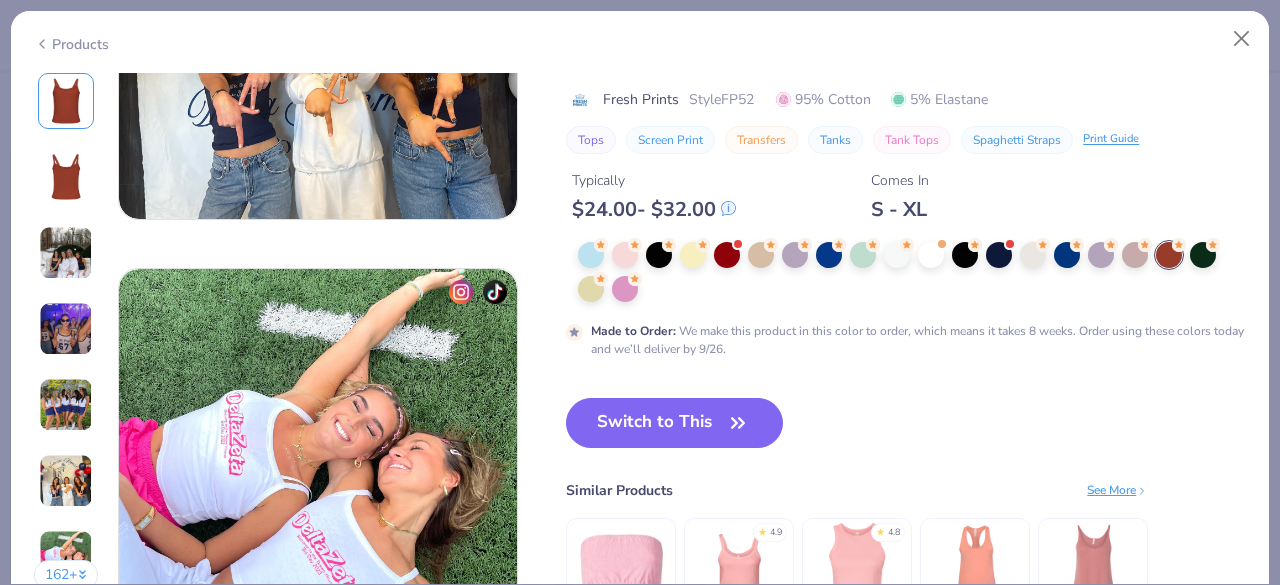 scroll, scrollTop: 2772, scrollLeft: 0, axis: vertical 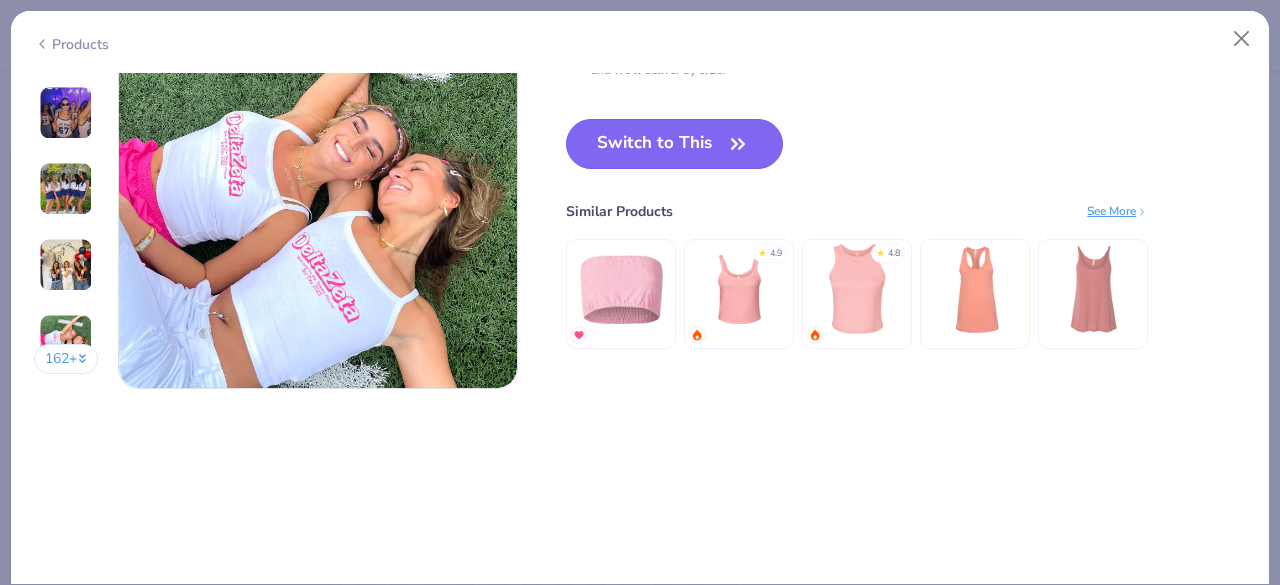 click on "Switch to This" at bounding box center [674, 144] 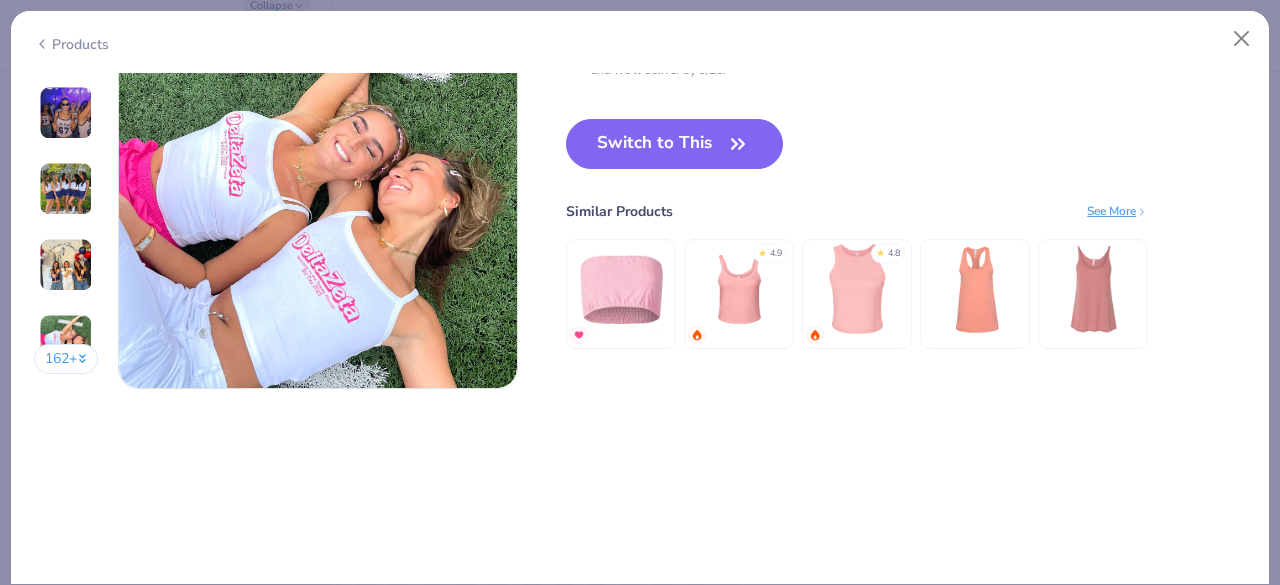scroll, scrollTop: 14, scrollLeft: 0, axis: vertical 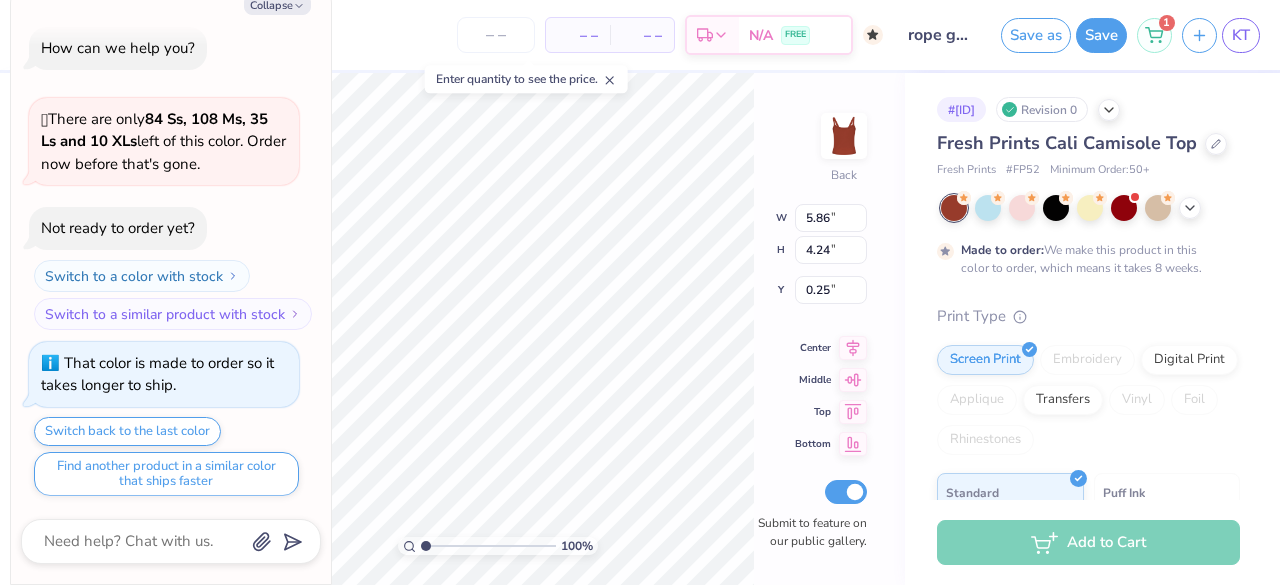 type on "x" 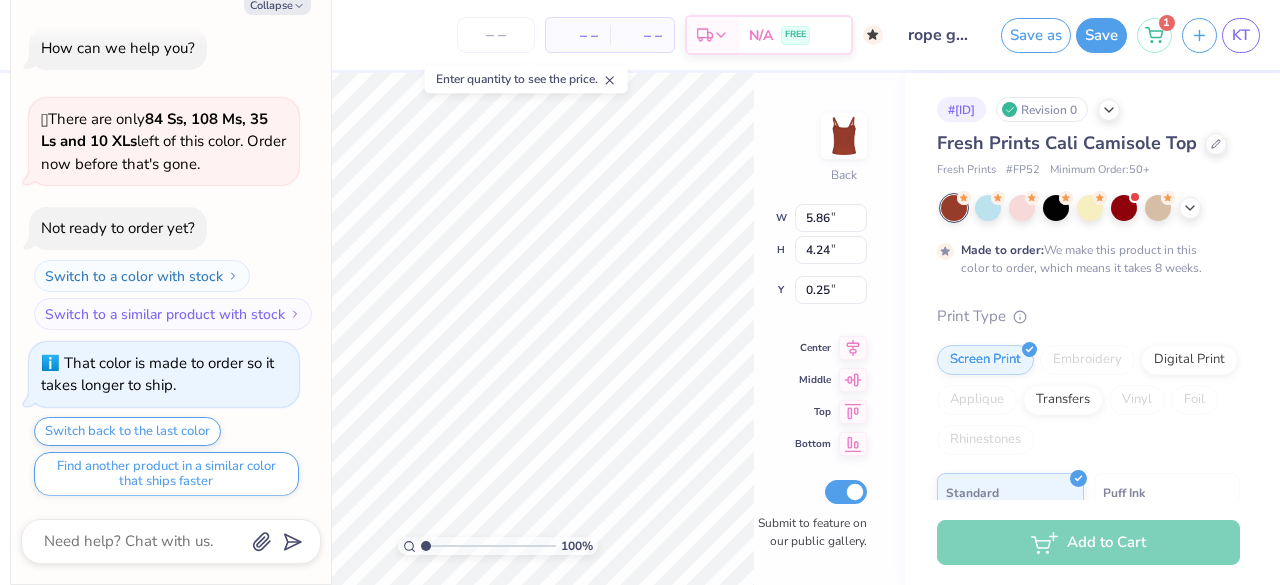 type on "1.12" 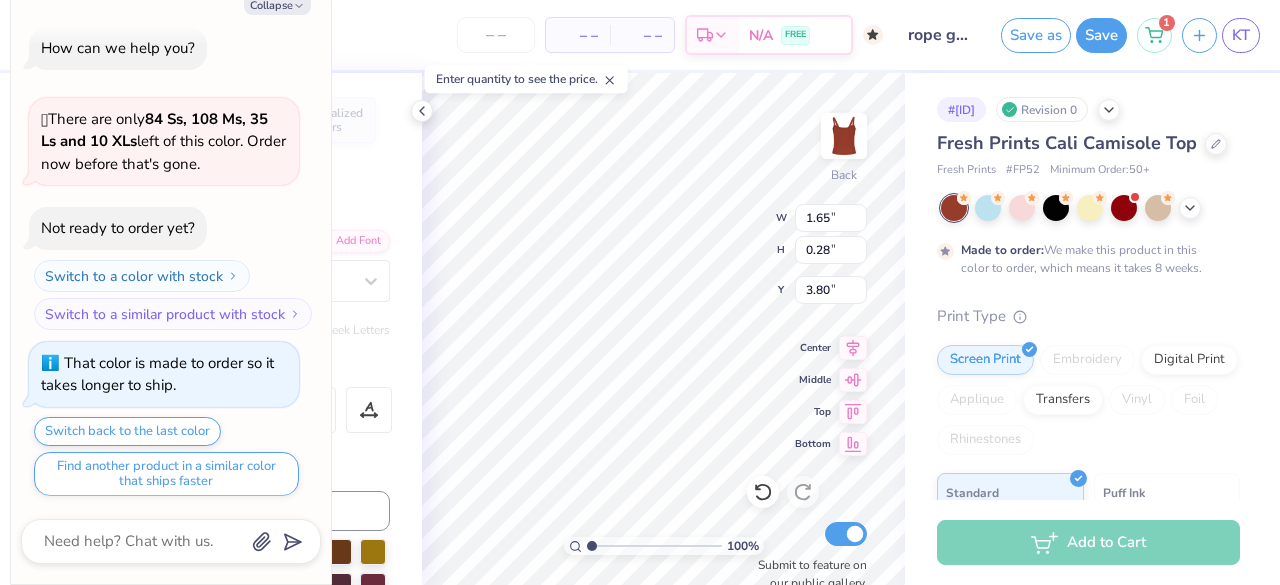 type on "x" 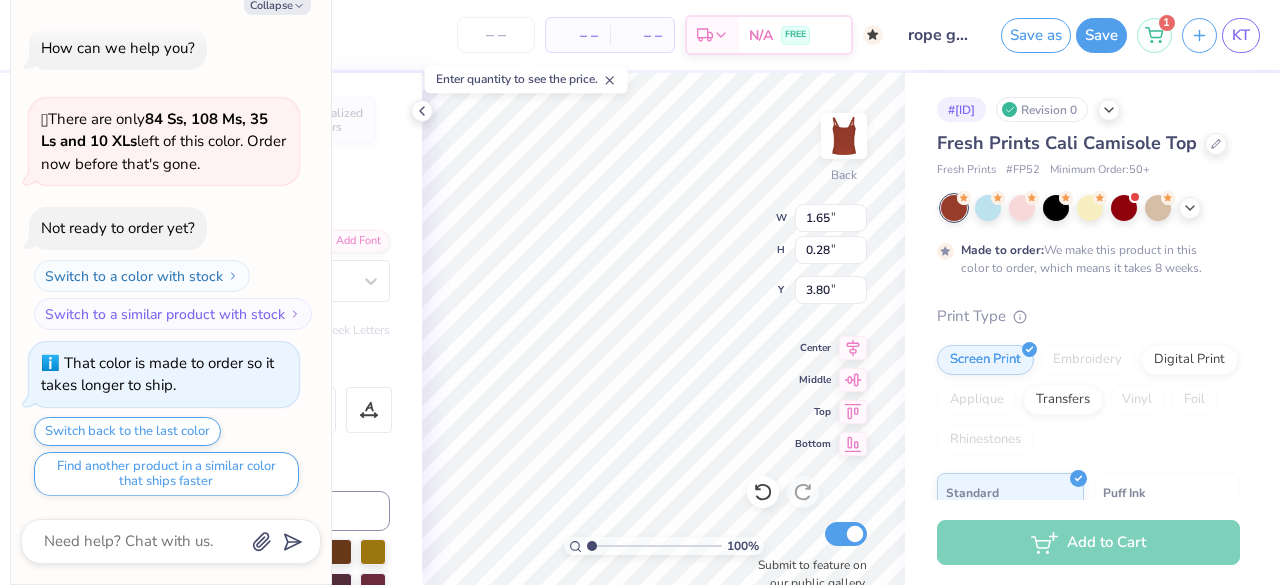 scroll, scrollTop: 16, scrollLeft: 2, axis: both 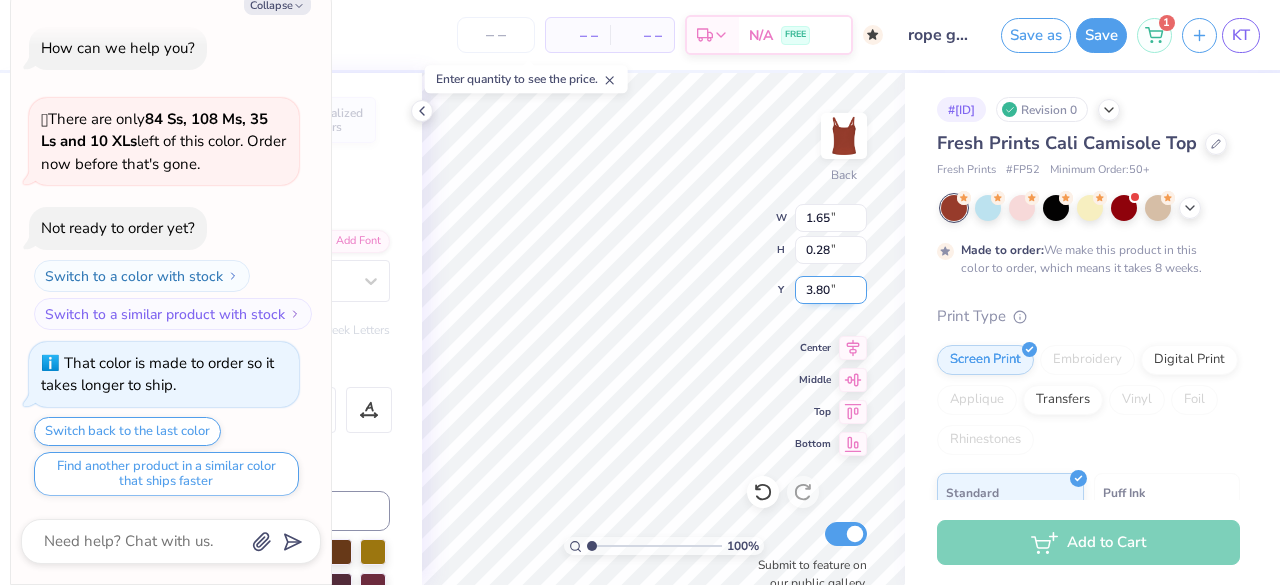 type on "GAMED 2025" 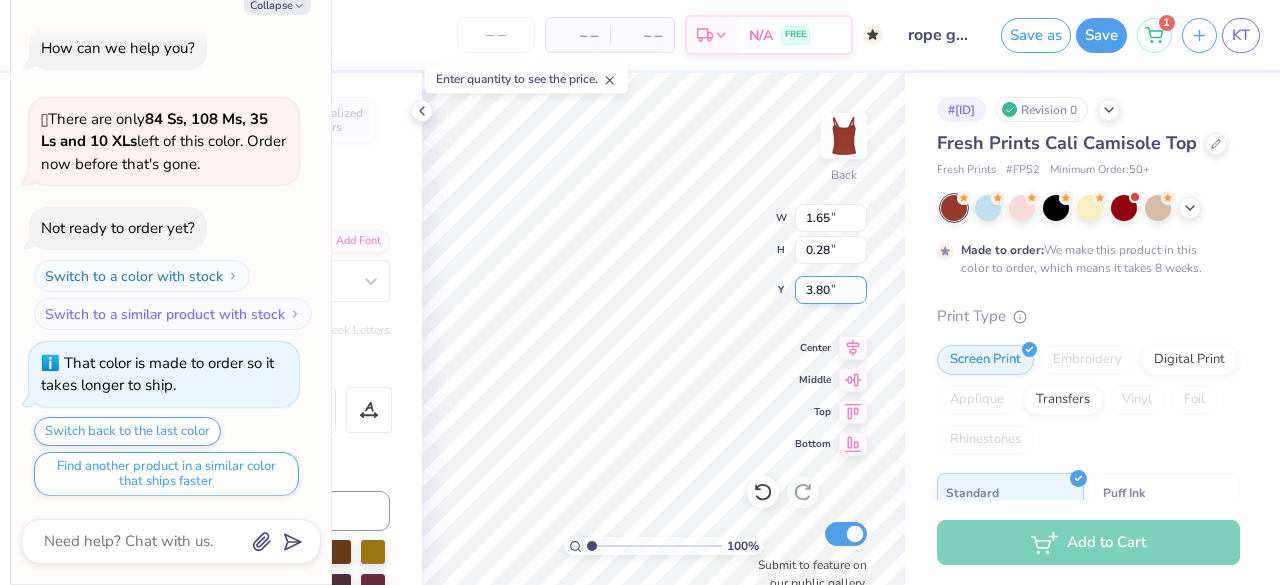 type on "x" 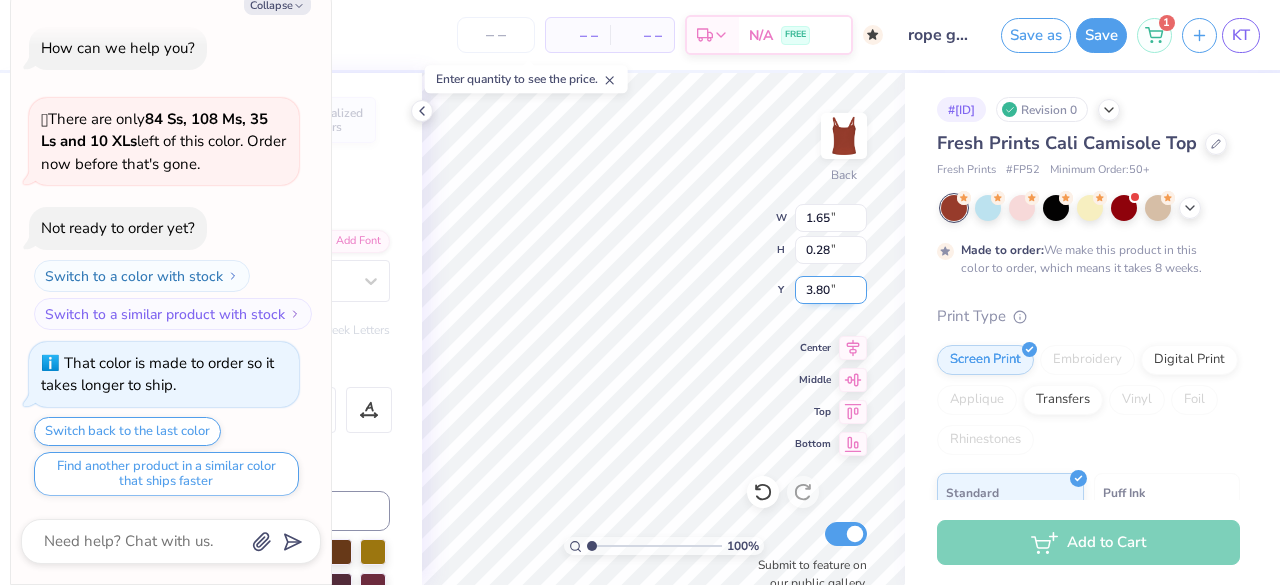 type on "RED RIVER RIVALR 2025" 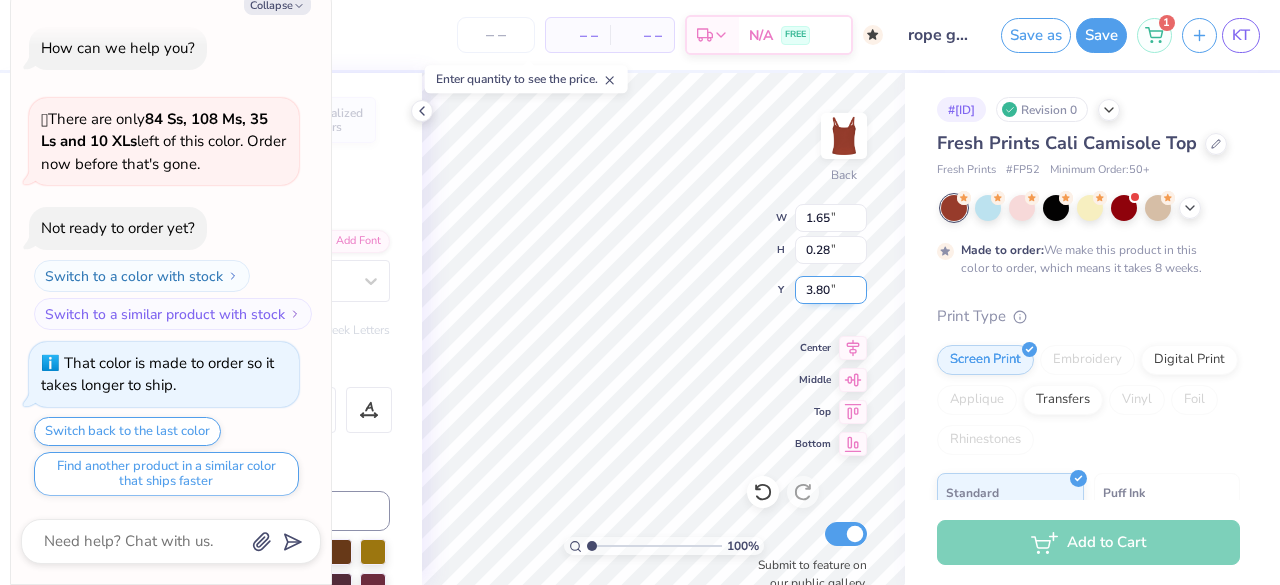 type on "x" 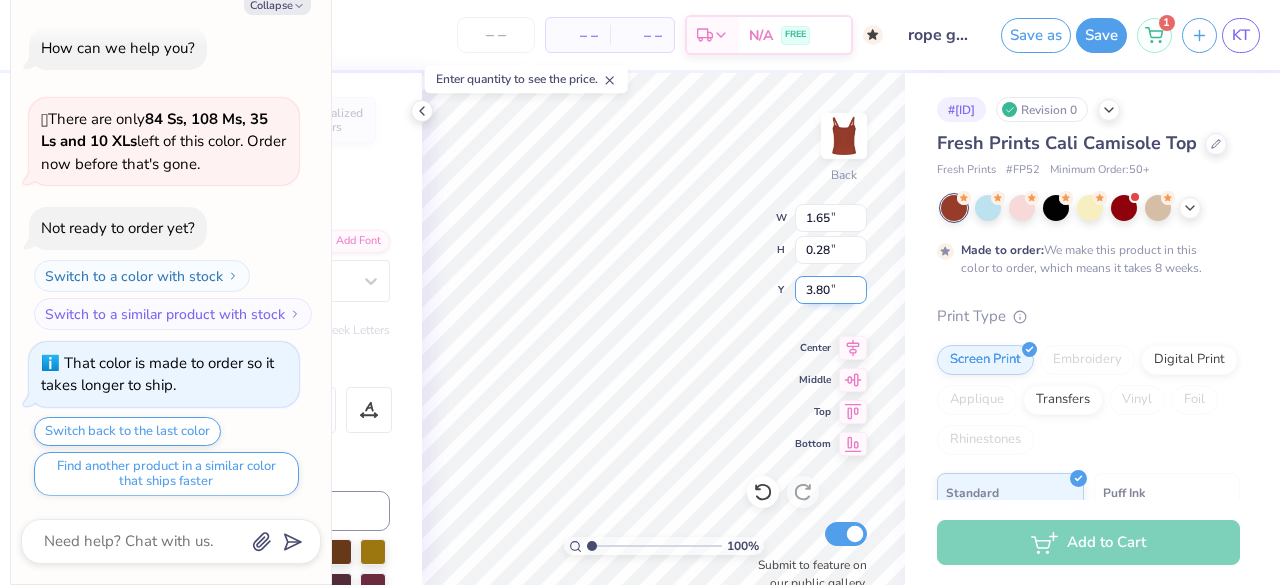 type on "RED RIVER RIVALRY
2025" 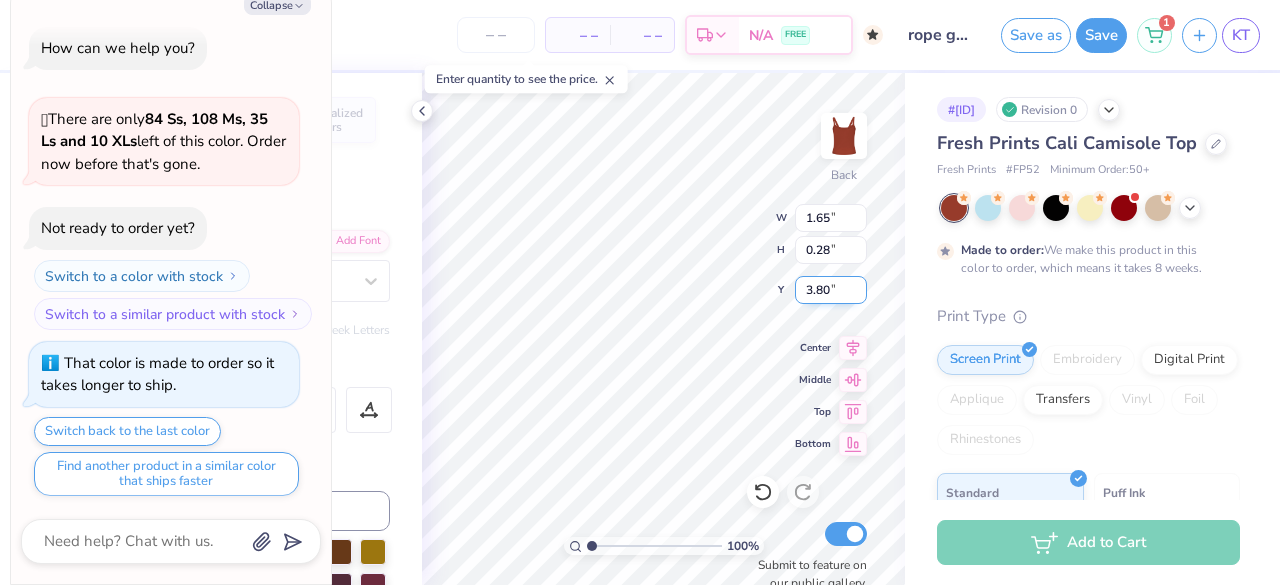 type on "x" 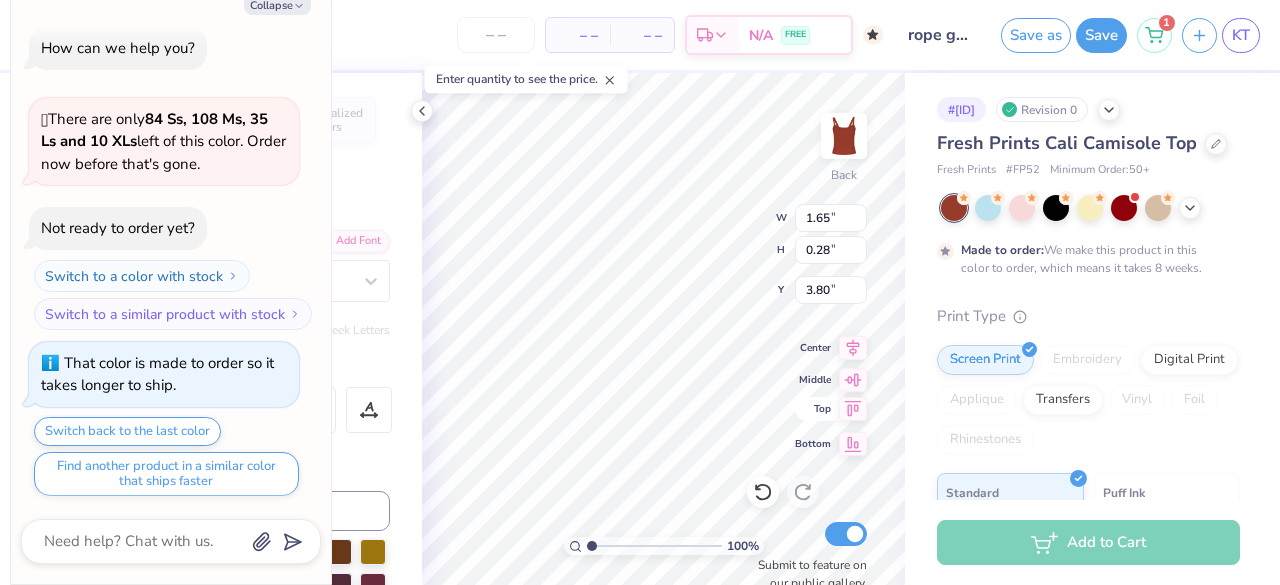type on "RED RIVER RIVALRY
2025" 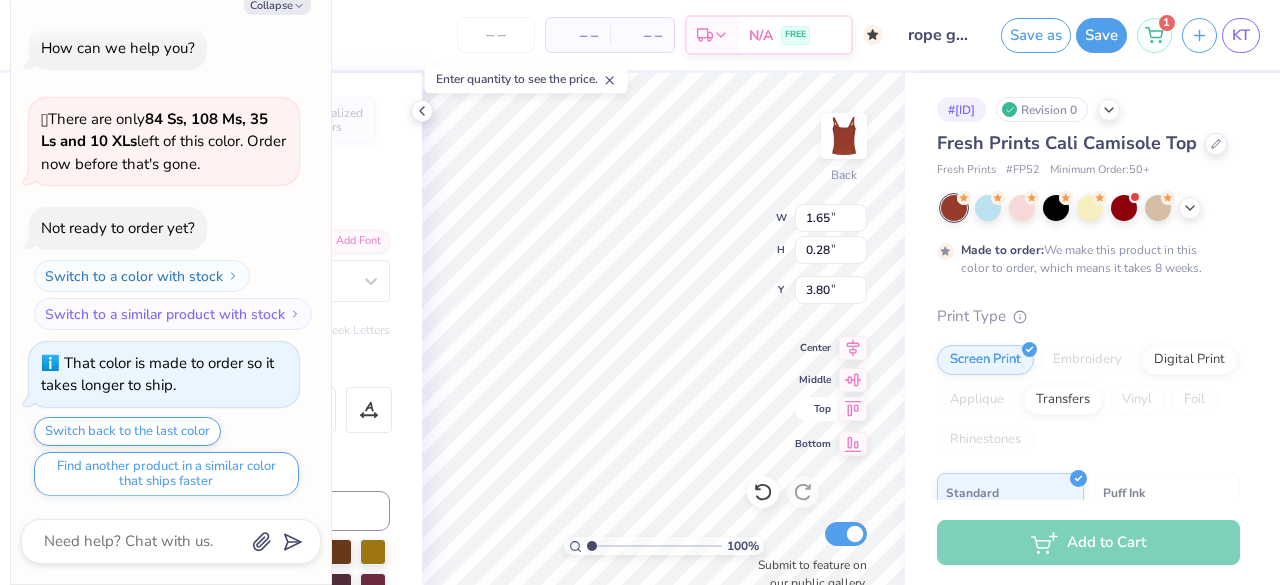 type on "x" 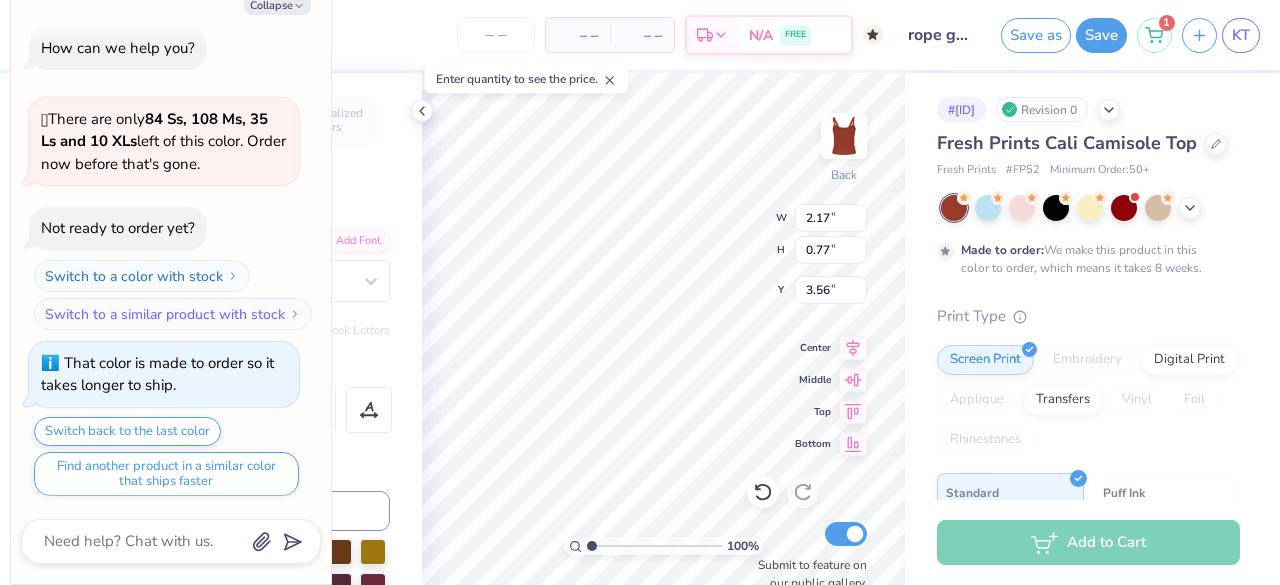 type on "x" 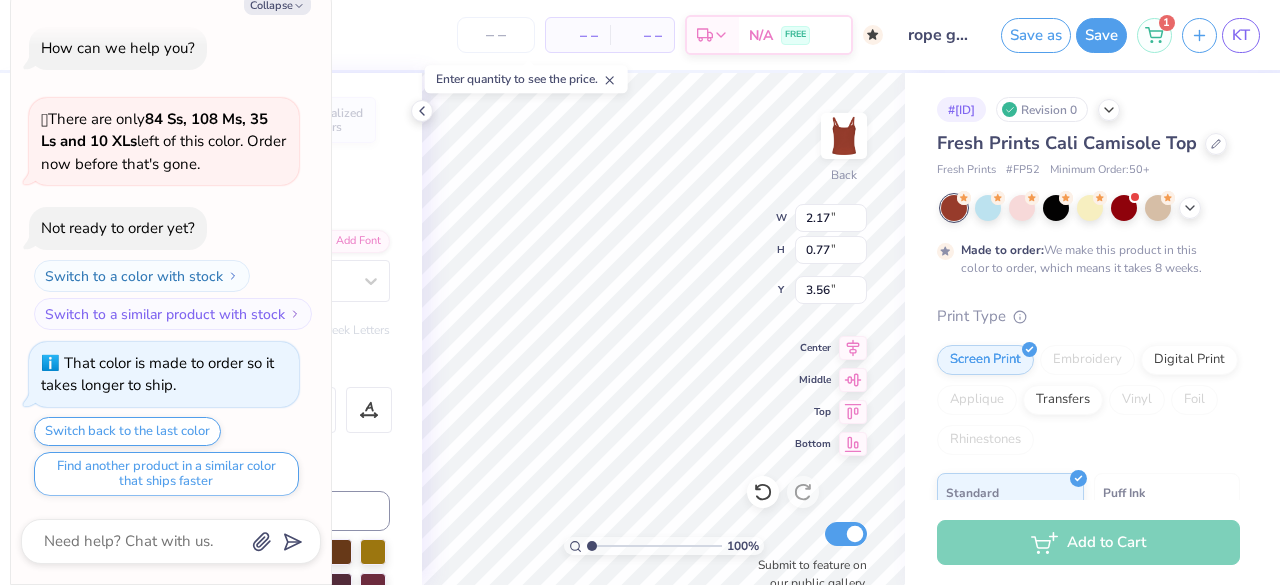 type on "3.80" 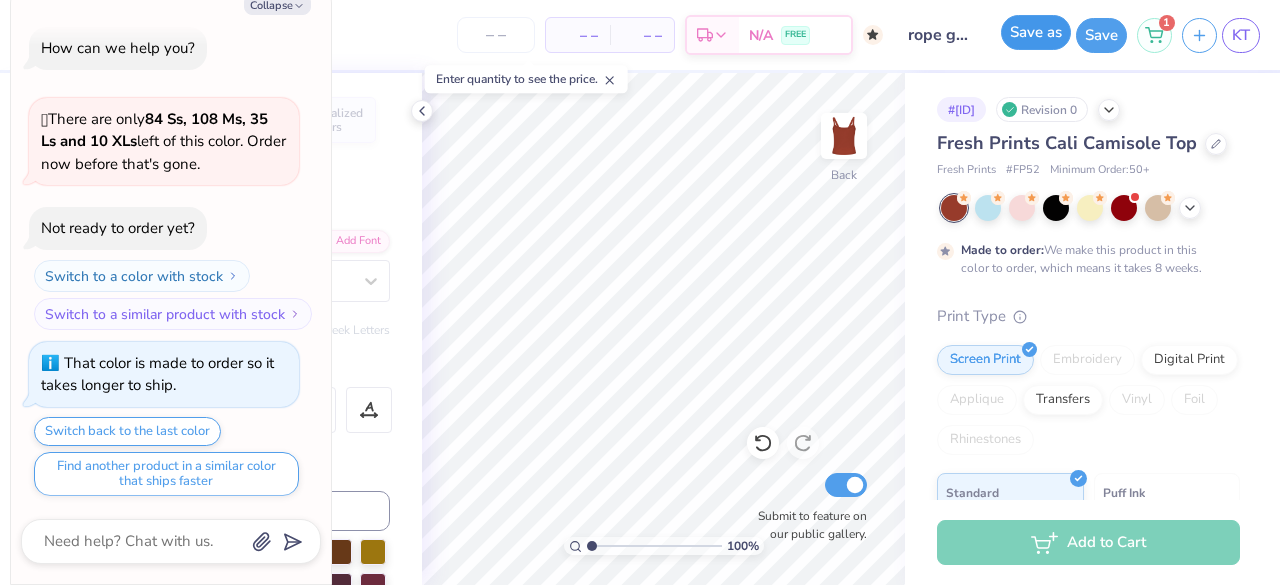 click on "Save as" at bounding box center (1036, 32) 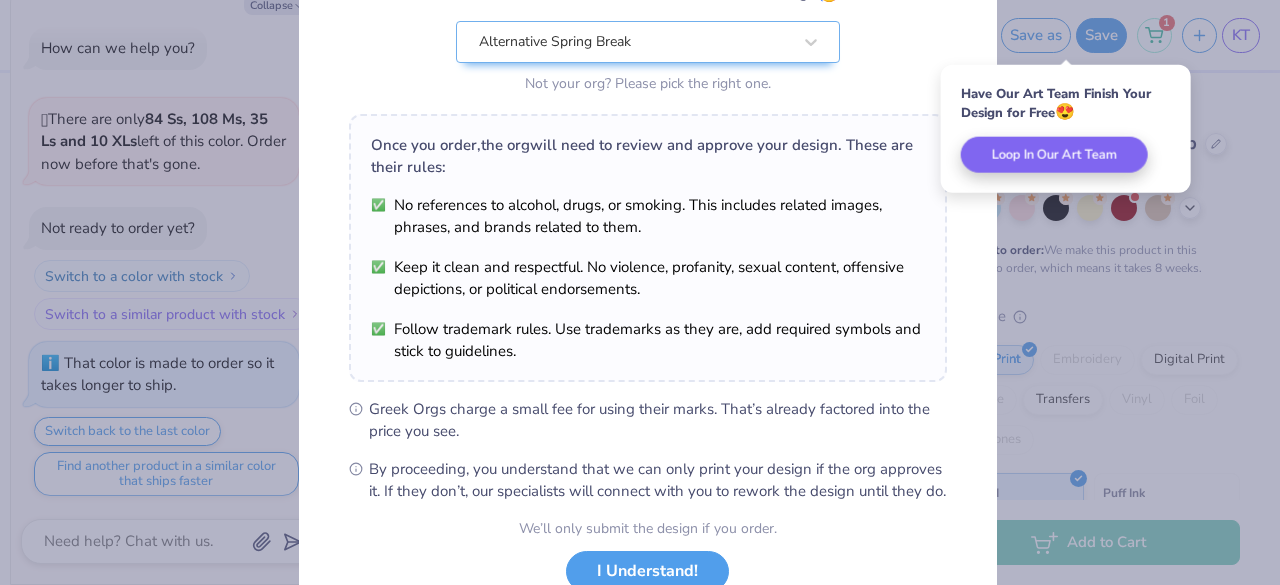 scroll, scrollTop: 348, scrollLeft: 0, axis: vertical 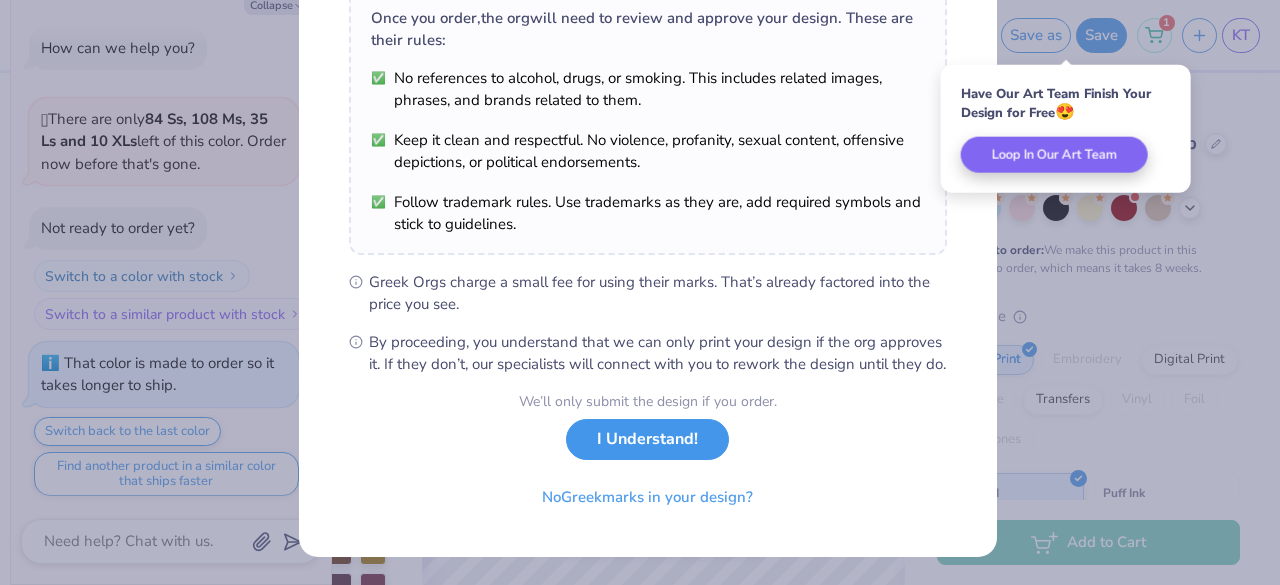 click on "I Understand!" at bounding box center (647, 439) 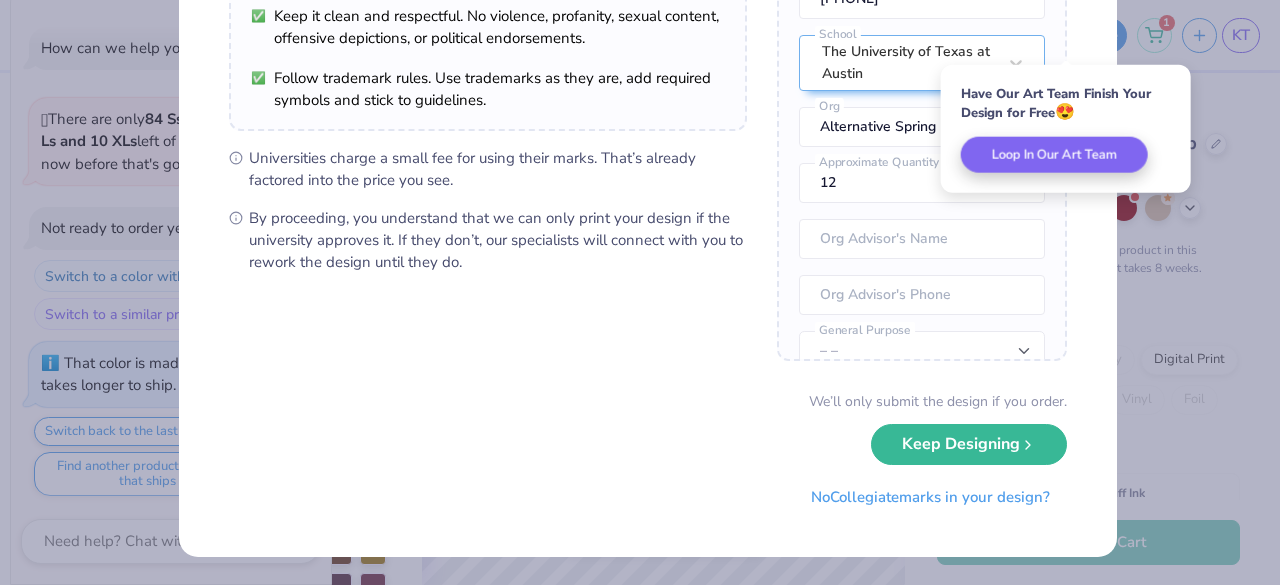 scroll, scrollTop: 0, scrollLeft: 0, axis: both 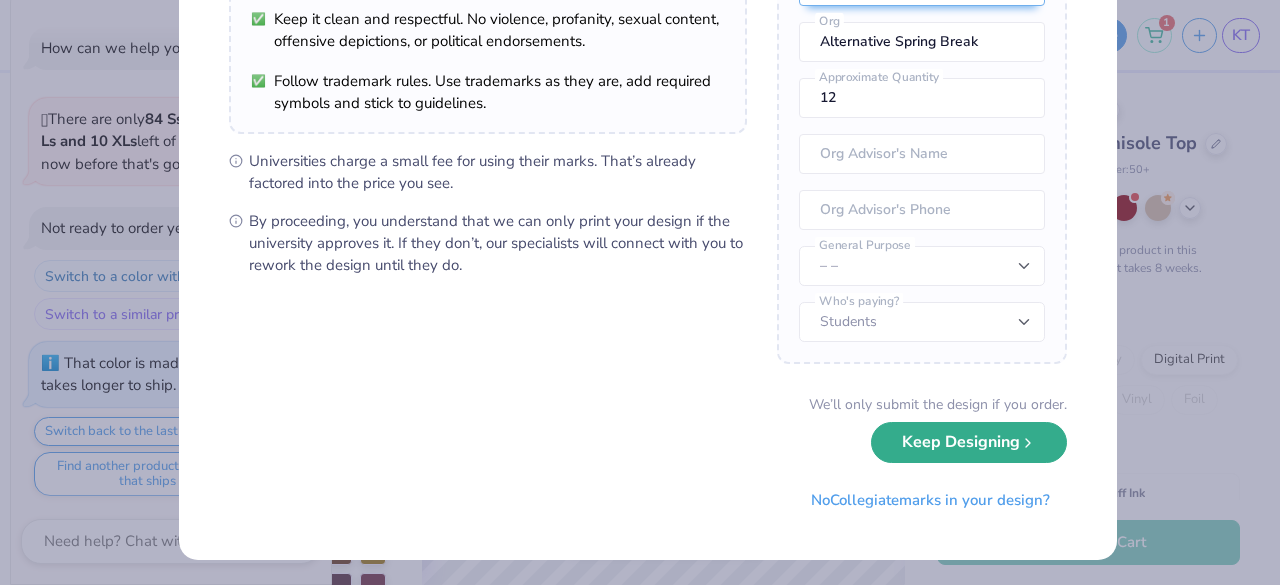 click on "Keep Designing" at bounding box center [969, 442] 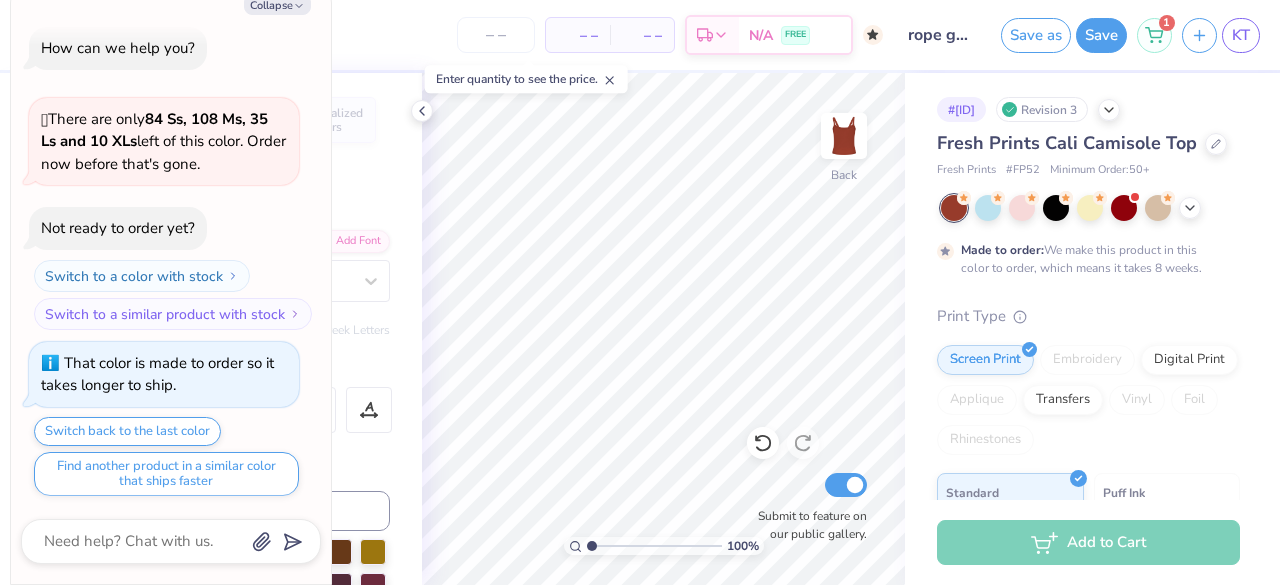 scroll, scrollTop: 55, scrollLeft: 0, axis: vertical 